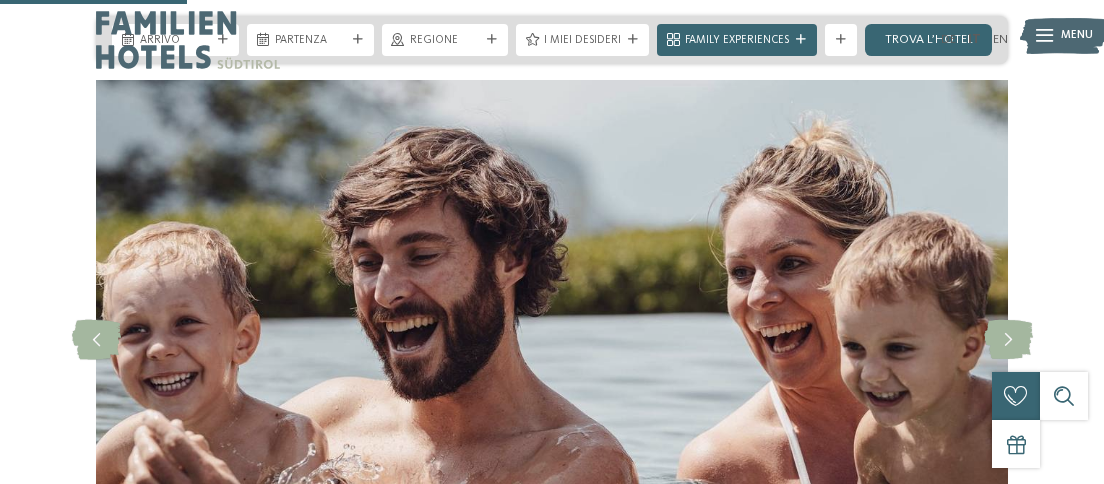scroll, scrollTop: 545, scrollLeft: 0, axis: vertical 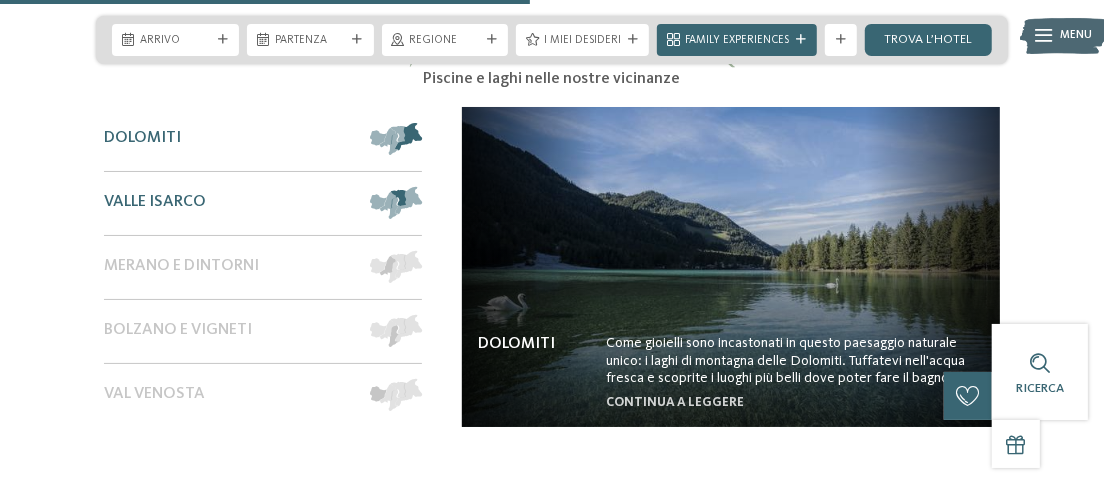 click on "Valle Isarco" at bounding box center [155, 202] 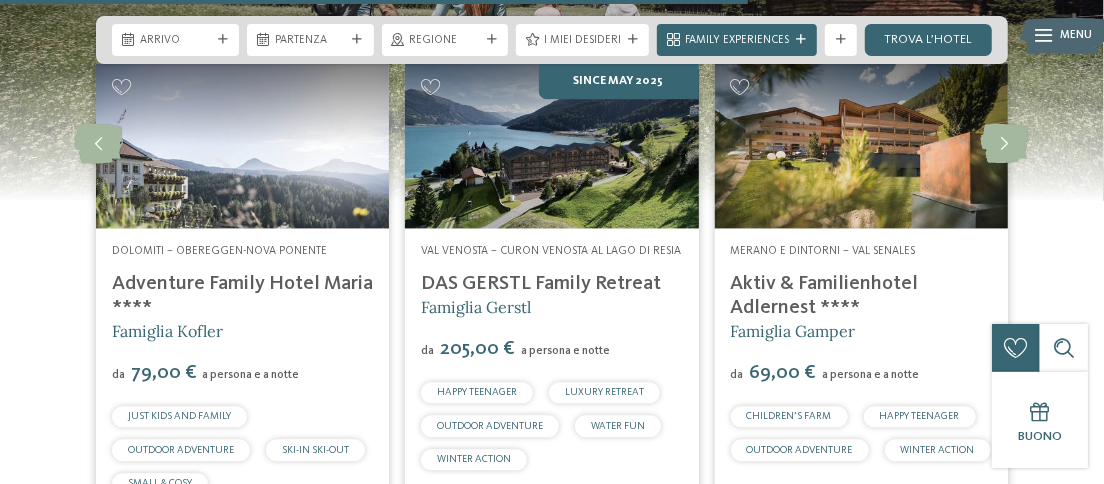 scroll, scrollTop: 2181, scrollLeft: 0, axis: vertical 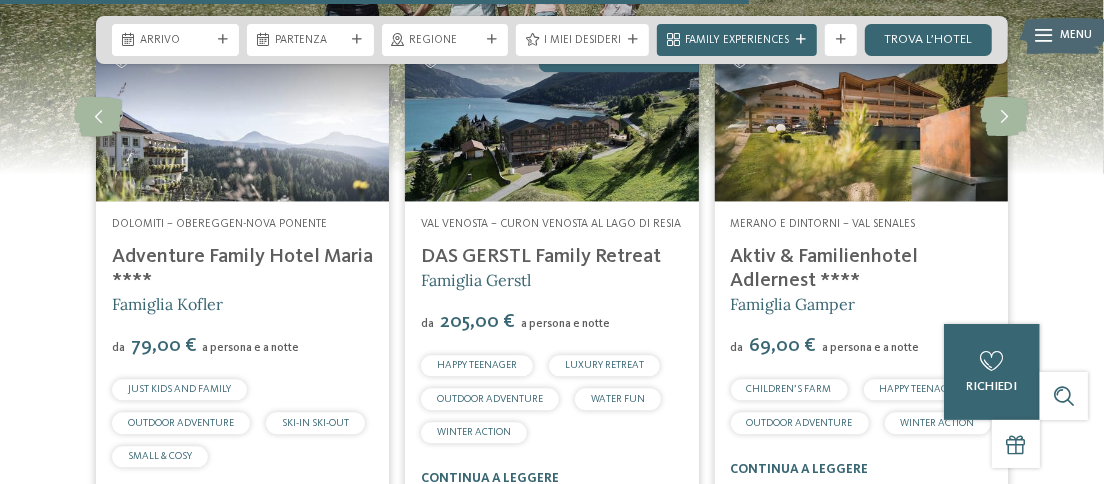 click on "Adventure Family Hotel Maria ****" at bounding box center [242, 269] 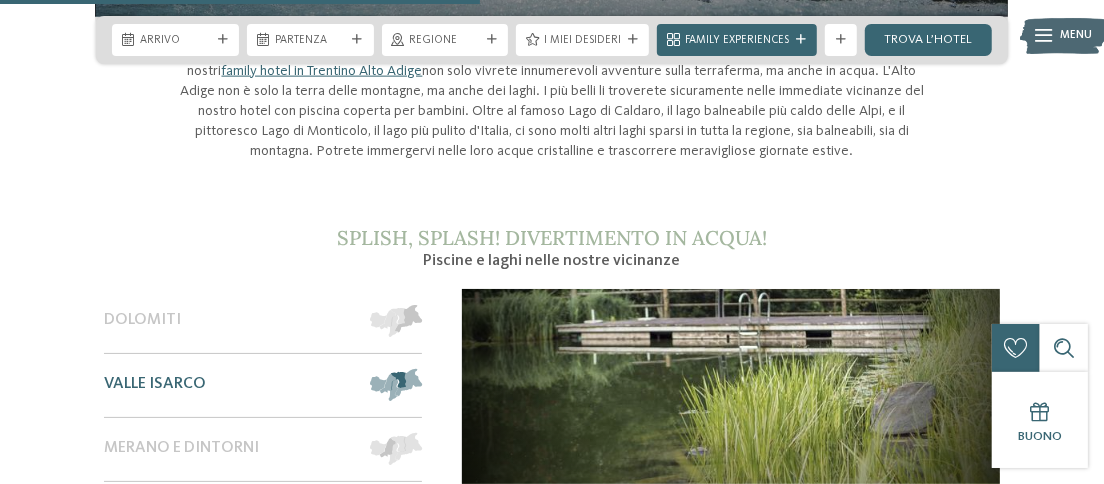 scroll, scrollTop: 1545, scrollLeft: 0, axis: vertical 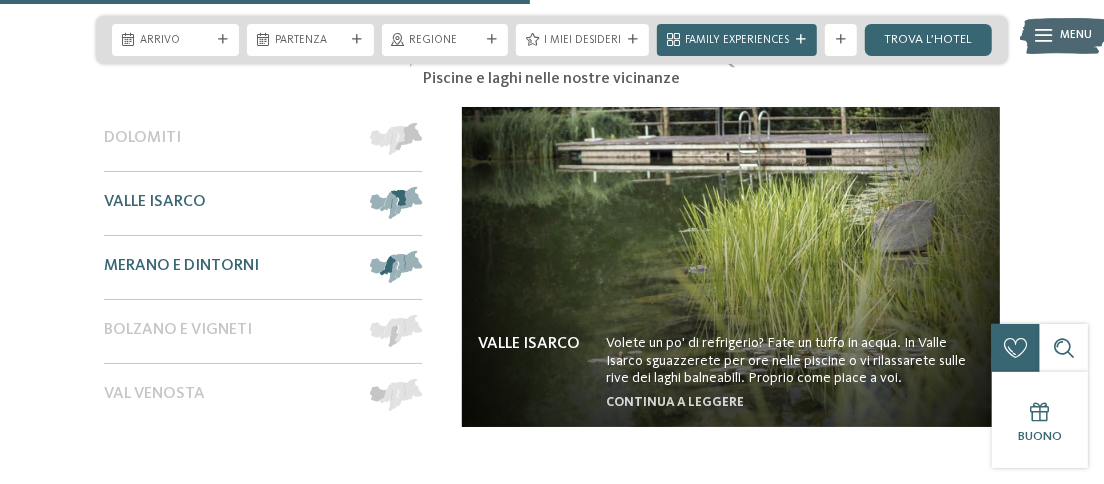 click on "Merano e dintorni" at bounding box center [229, 267] 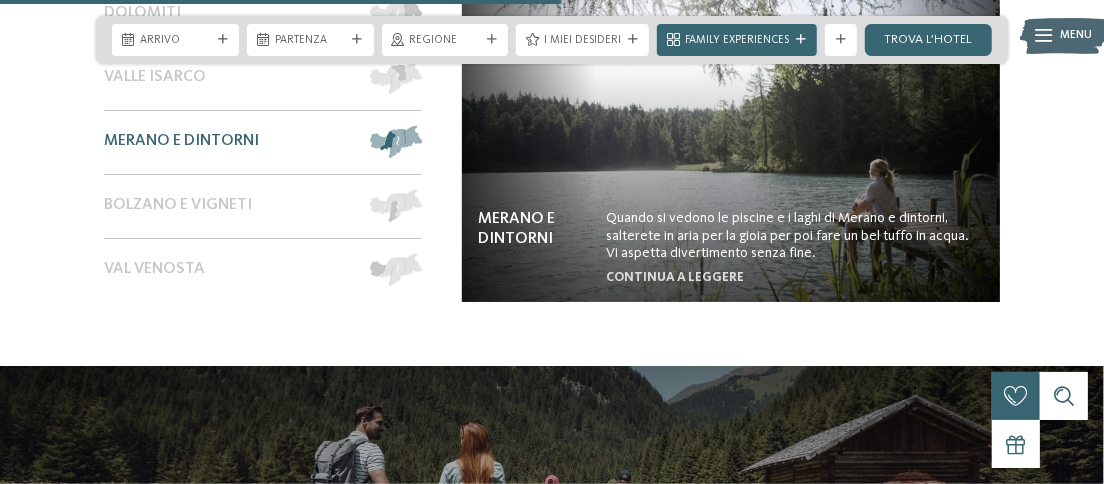 scroll, scrollTop: 1579, scrollLeft: 0, axis: vertical 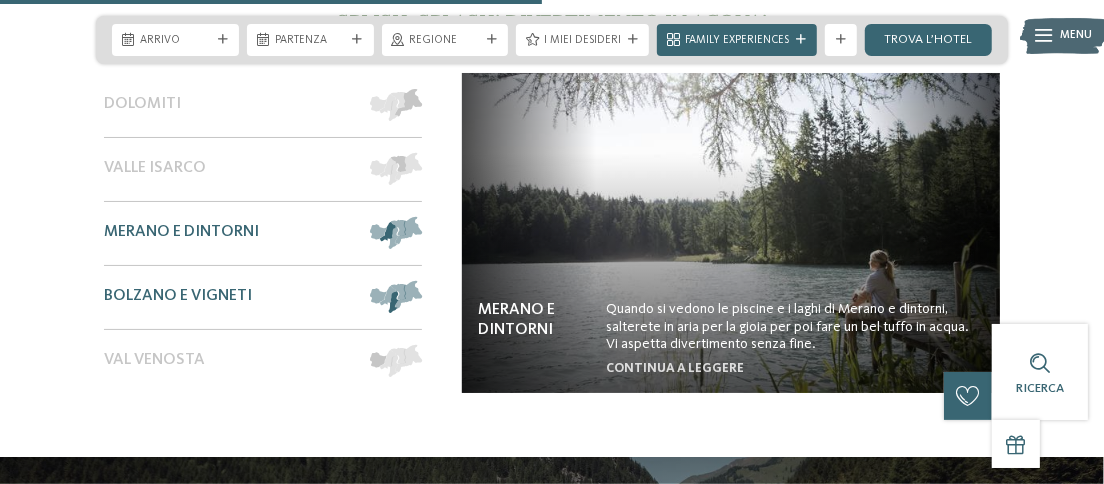 click on "Bolzano e vigneti" at bounding box center [178, 296] 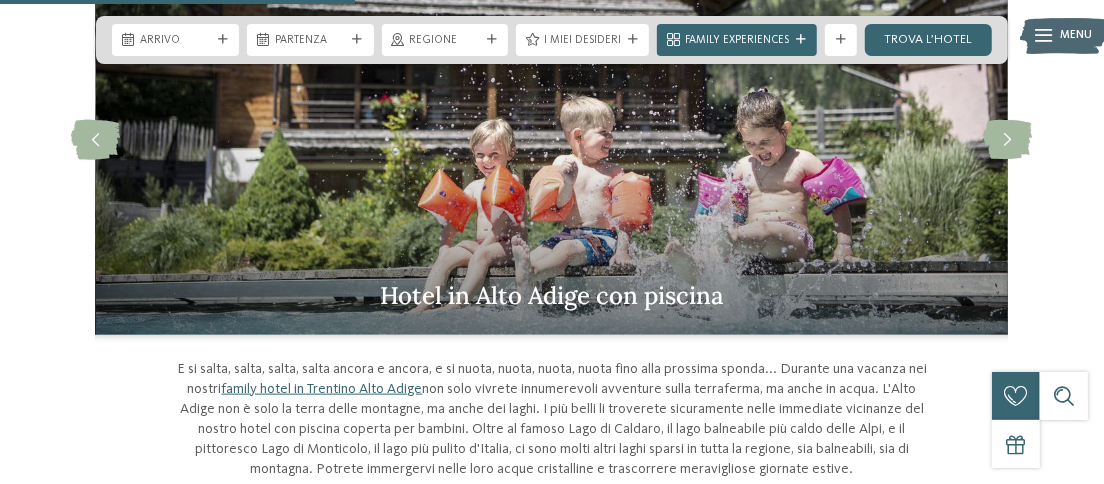 scroll, scrollTop: 1033, scrollLeft: 0, axis: vertical 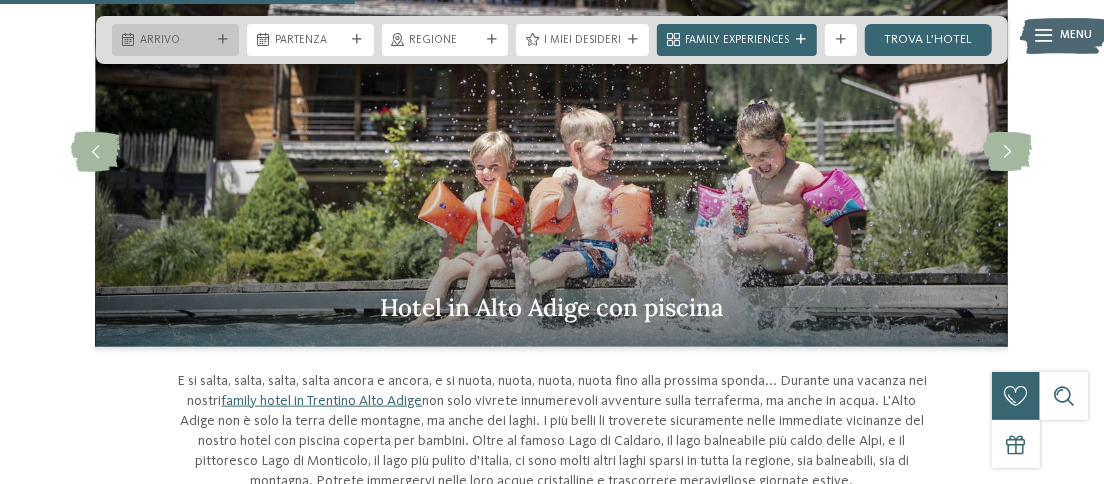 click on "Arrivo" at bounding box center [175, 41] 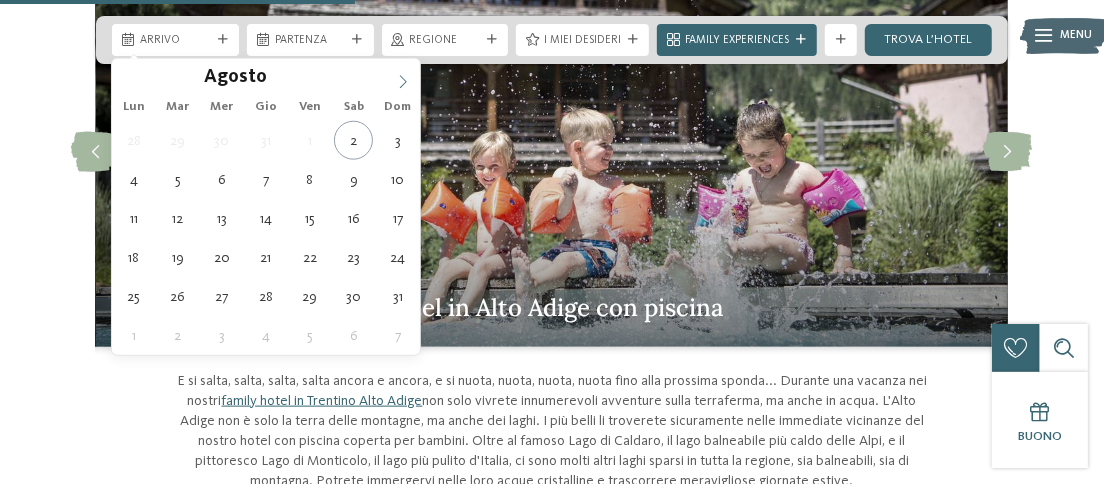 click 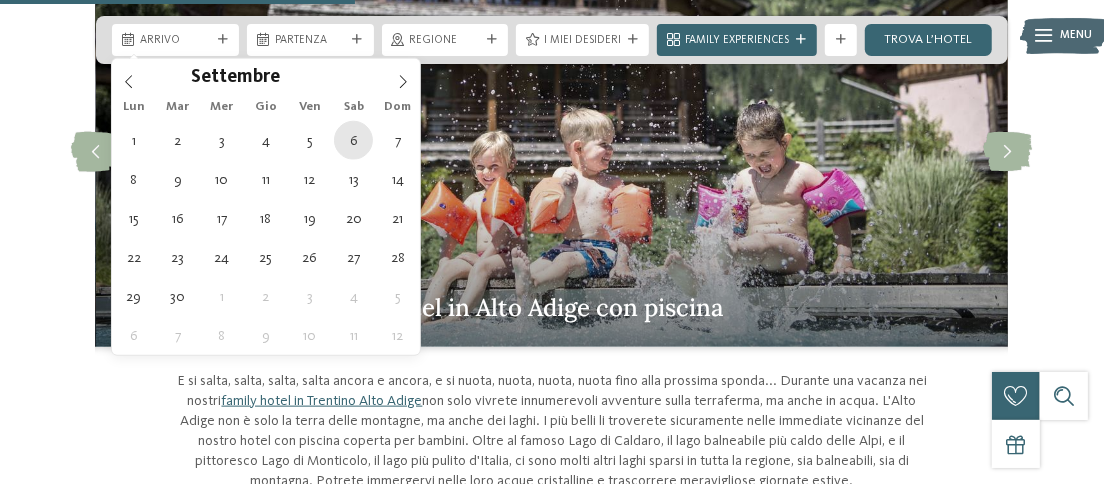 type on "[DD].[MM].[YYYY]" 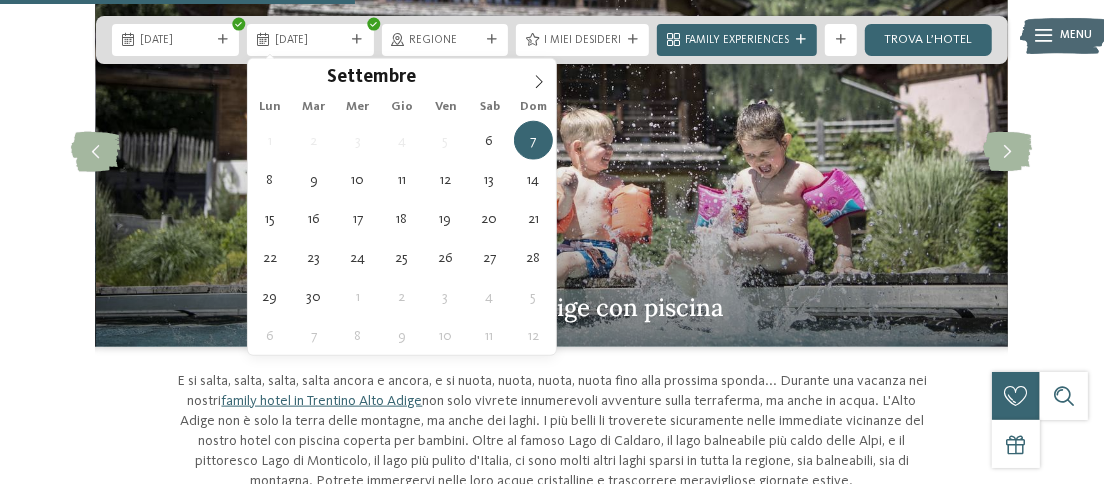 type on "[DD].[MM].[YYYY]" 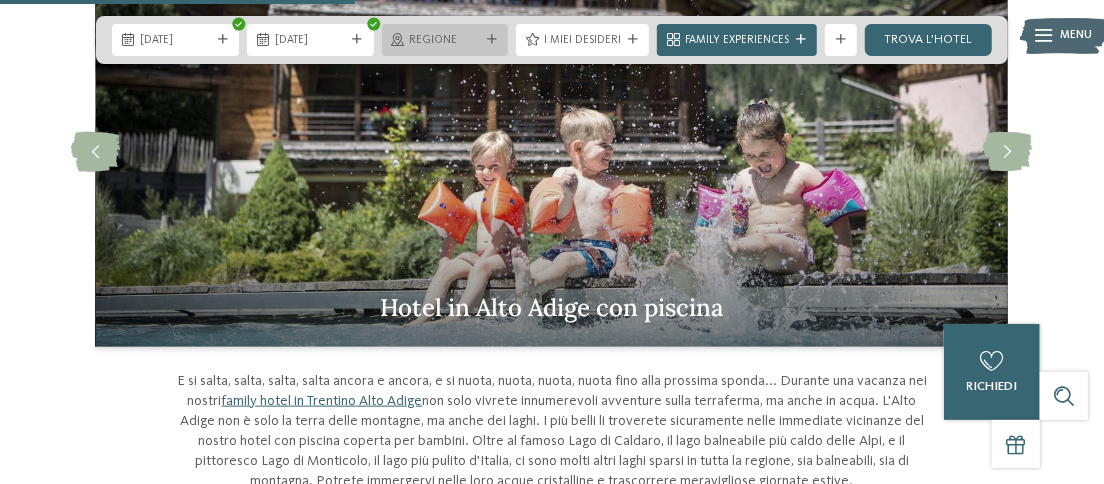 click on "Regione" at bounding box center (445, 41) 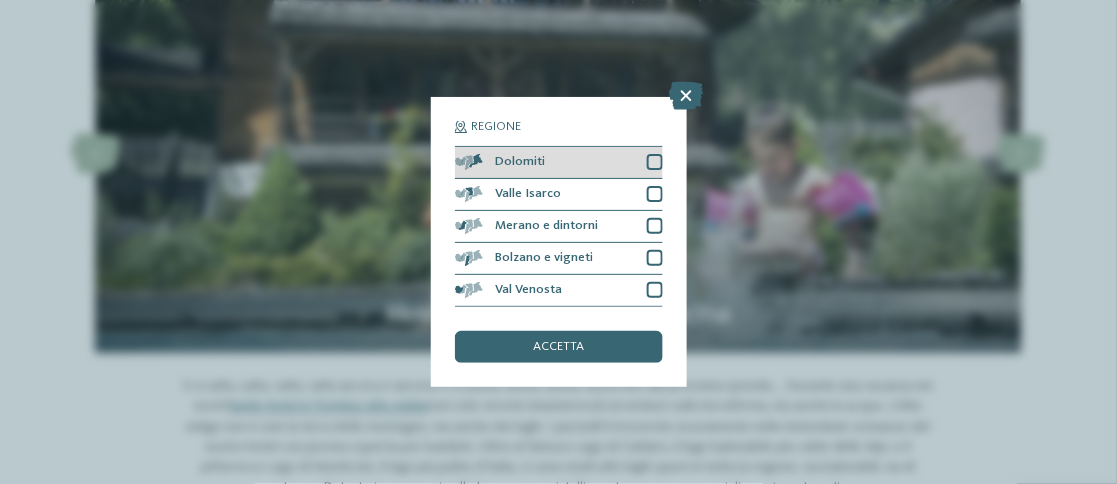 click at bounding box center (655, 162) 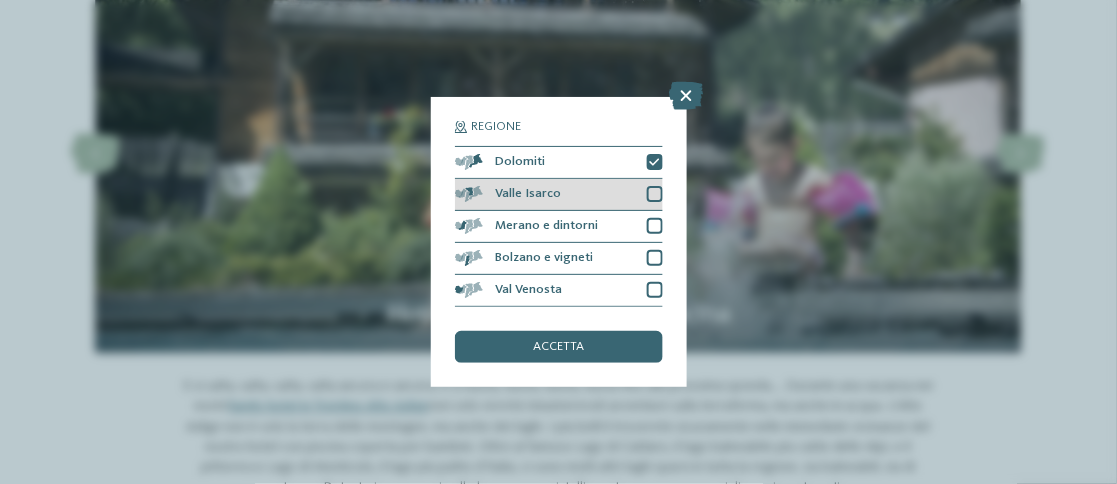 click at bounding box center [655, 194] 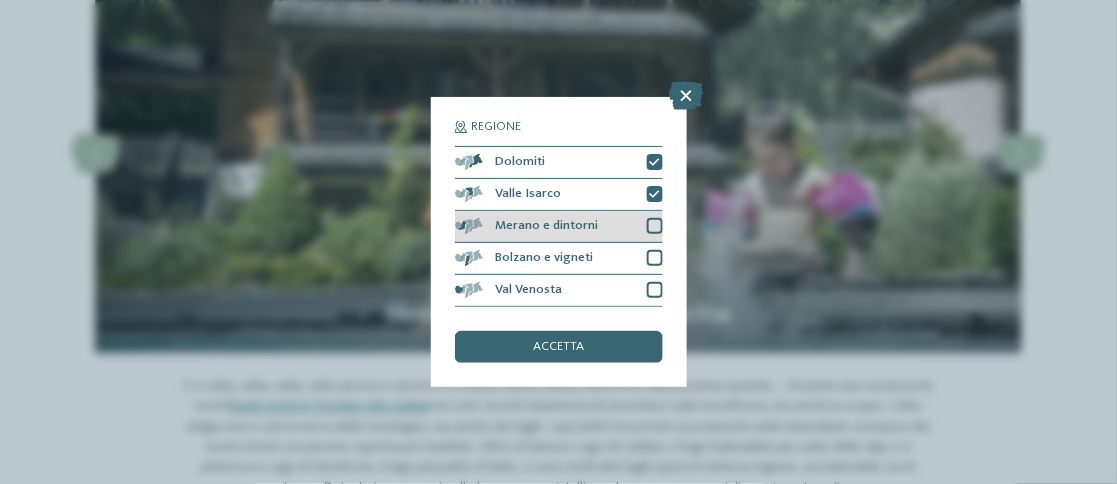 click at bounding box center [655, 226] 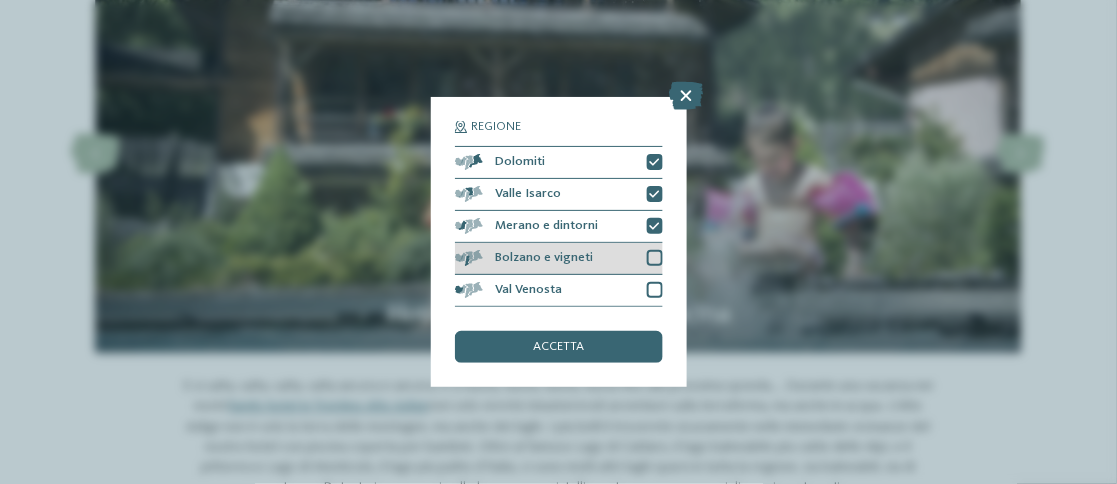 click at bounding box center [655, 258] 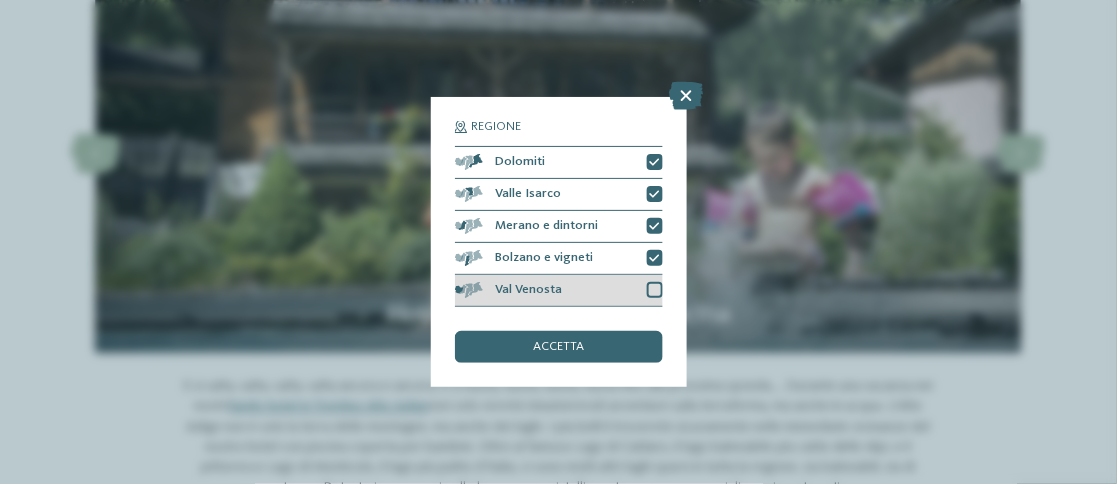 click at bounding box center (655, 290) 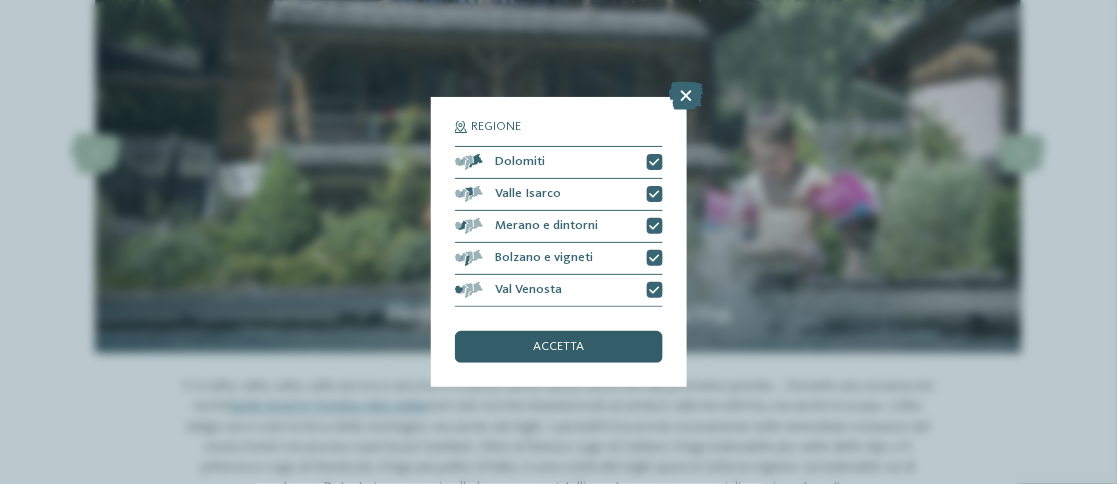 click on "accetta" at bounding box center (558, 347) 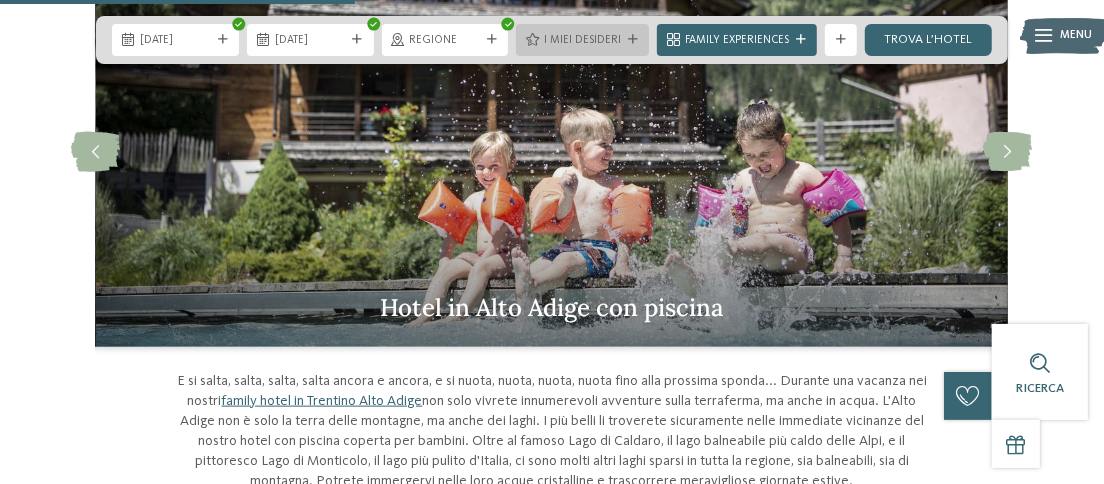 click on "I miei desideri" at bounding box center [582, 41] 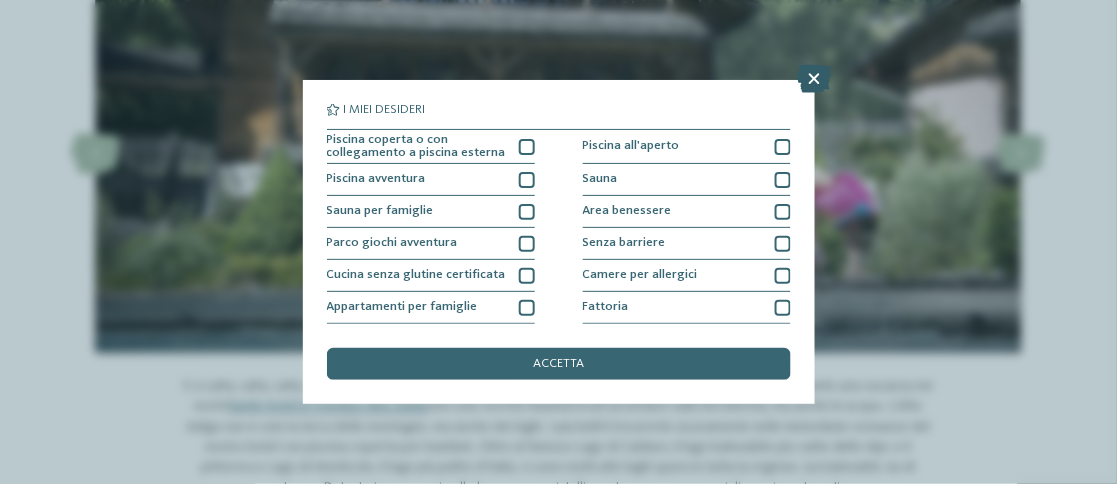 click at bounding box center [815, 79] 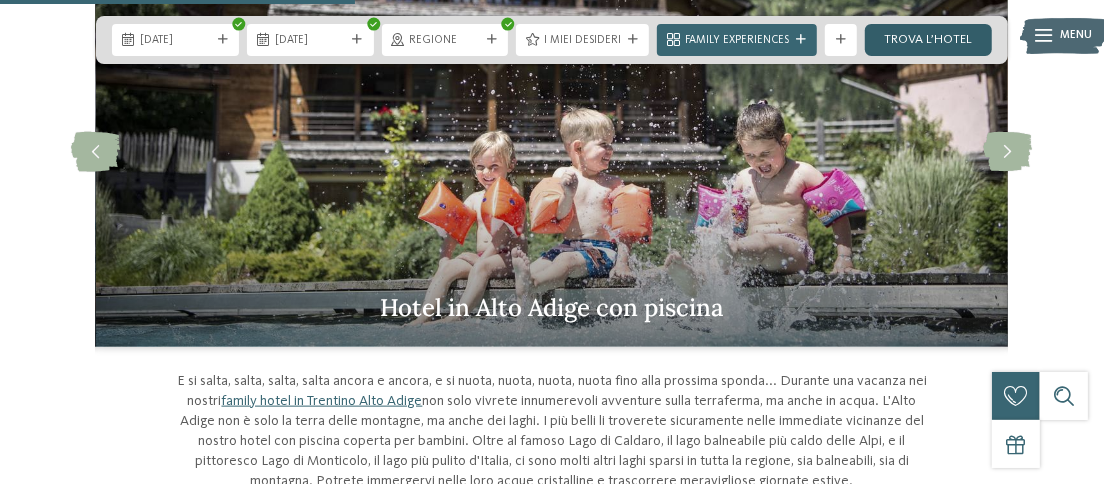 click on "trova l’hotel" at bounding box center (928, 40) 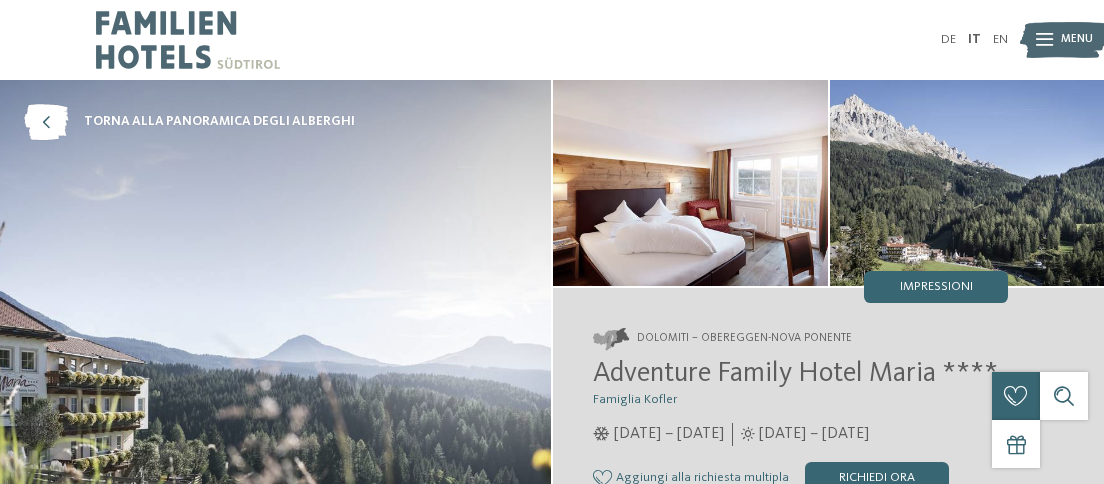 scroll, scrollTop: 0, scrollLeft: 0, axis: both 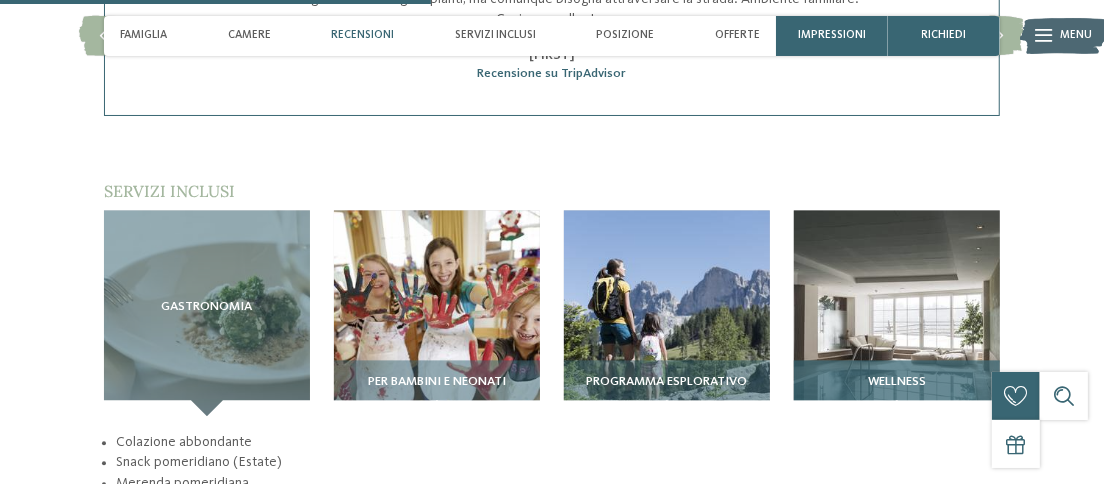 click at bounding box center [897, 313] 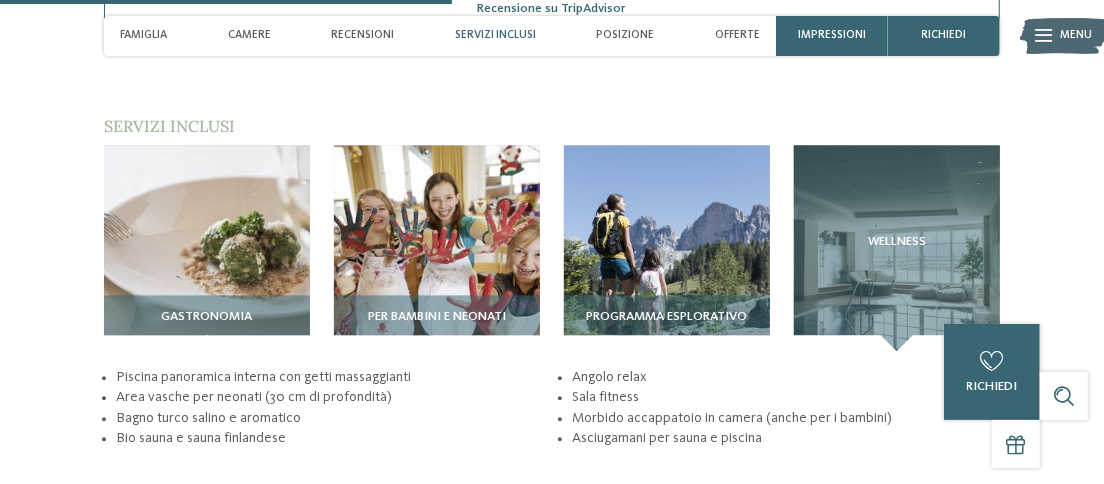 scroll, scrollTop: 2091, scrollLeft: 0, axis: vertical 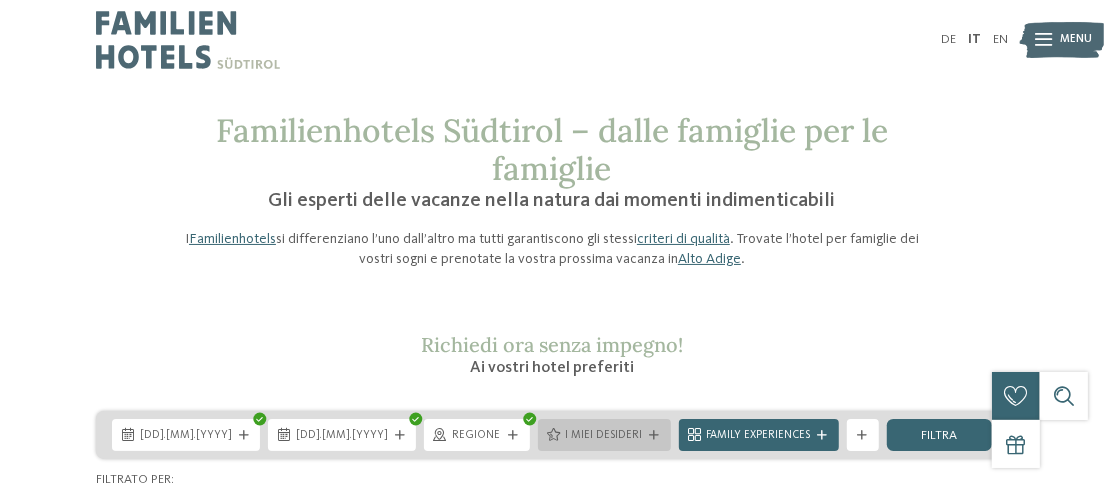 click on "I miei desideri" at bounding box center (604, 436) 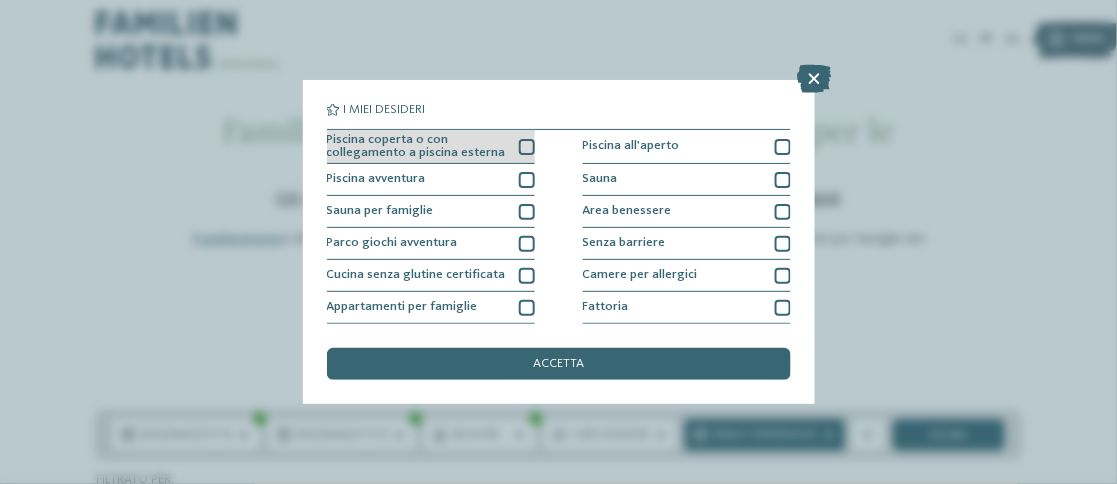 click at bounding box center (527, 147) 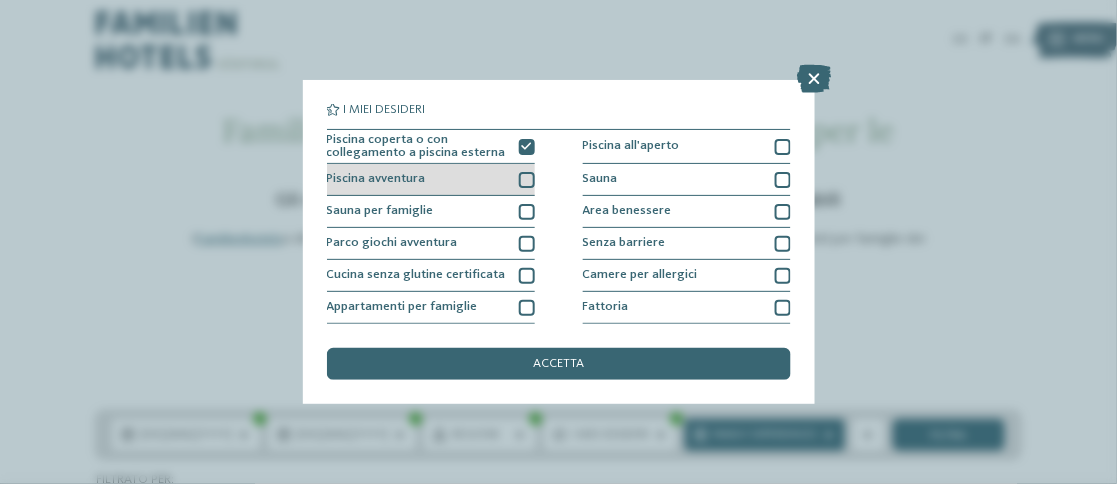 click at bounding box center (527, 180) 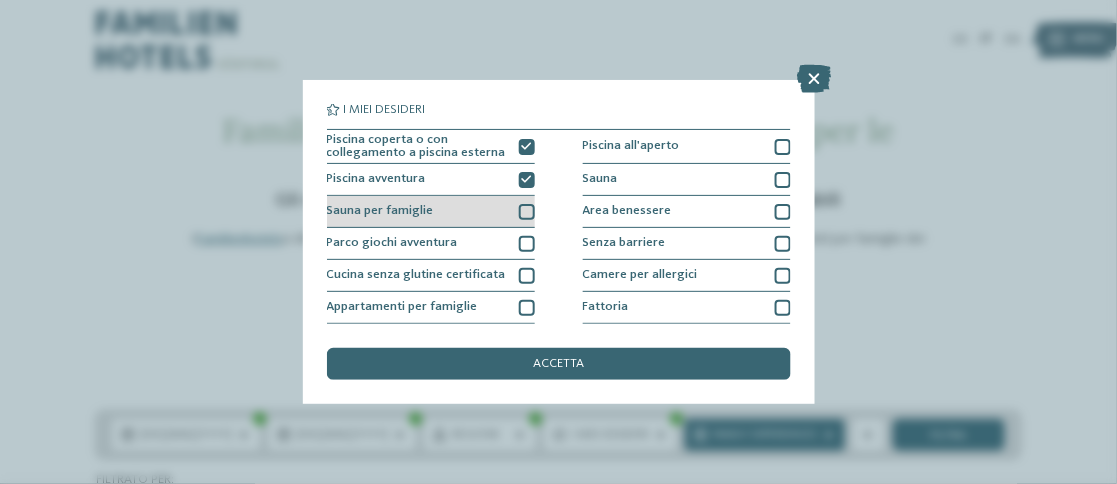 click at bounding box center [527, 212] 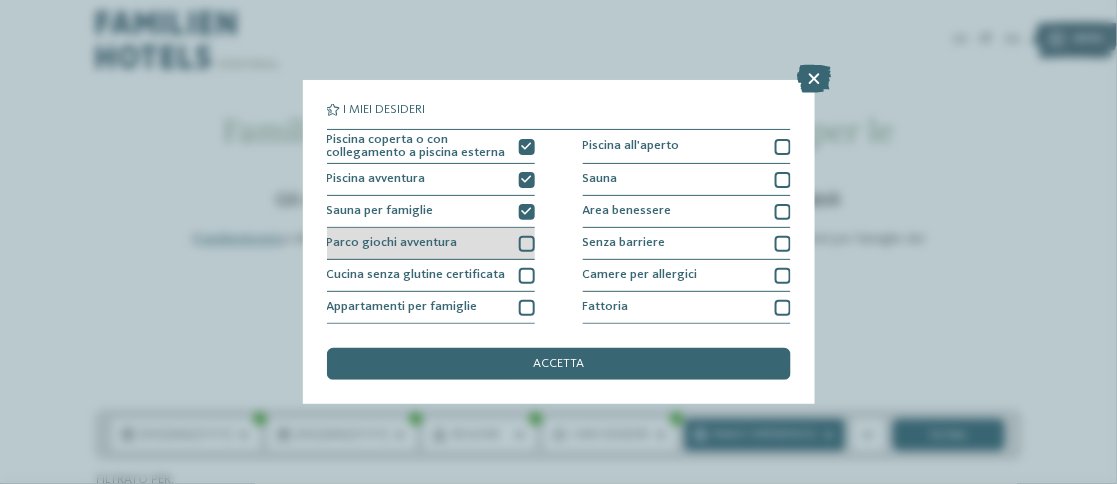 click at bounding box center (527, 244) 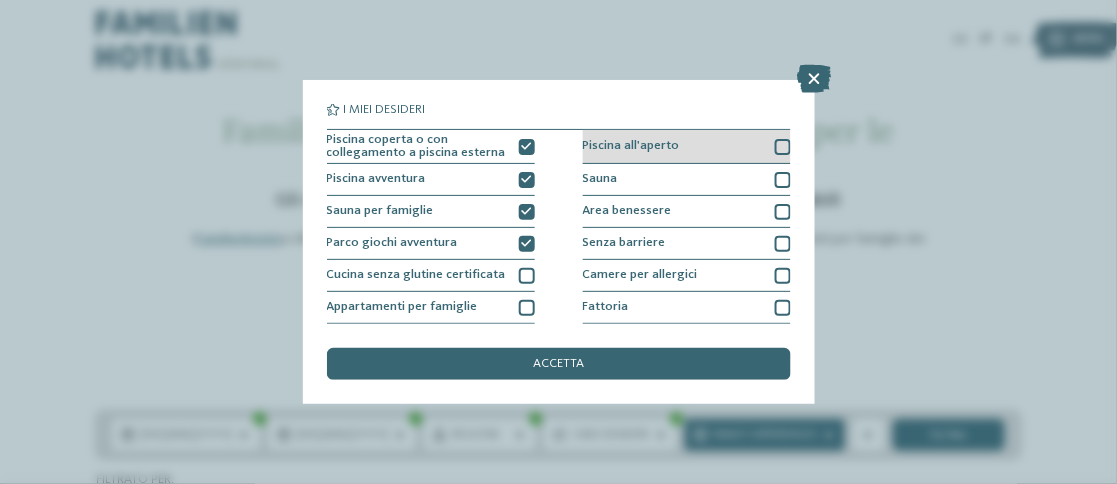 click at bounding box center (783, 147) 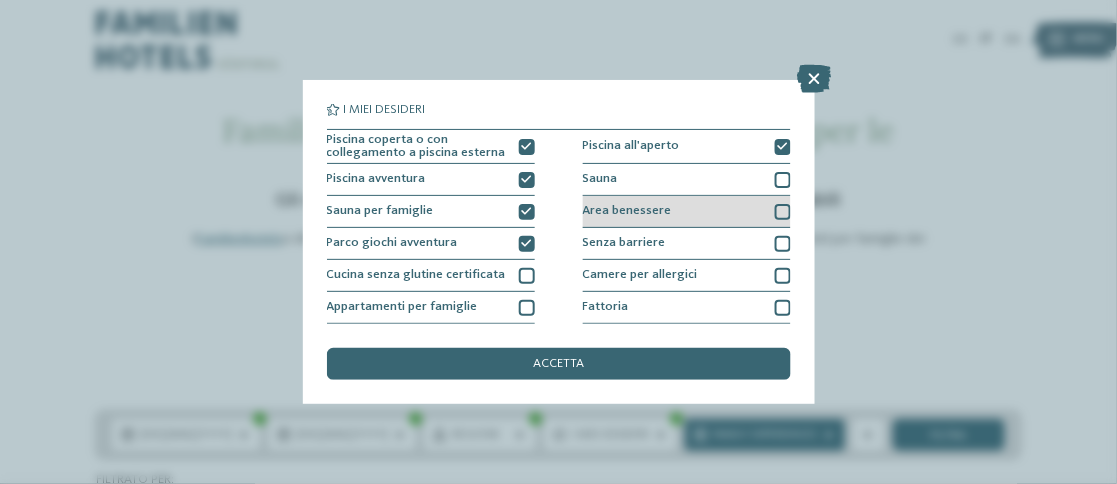 click at bounding box center [783, 212] 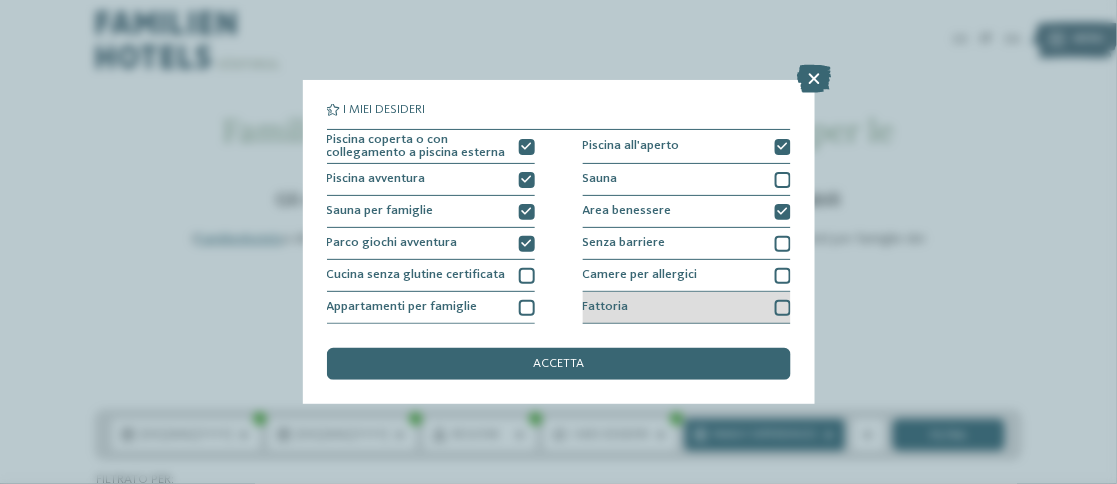 click at bounding box center [783, 308] 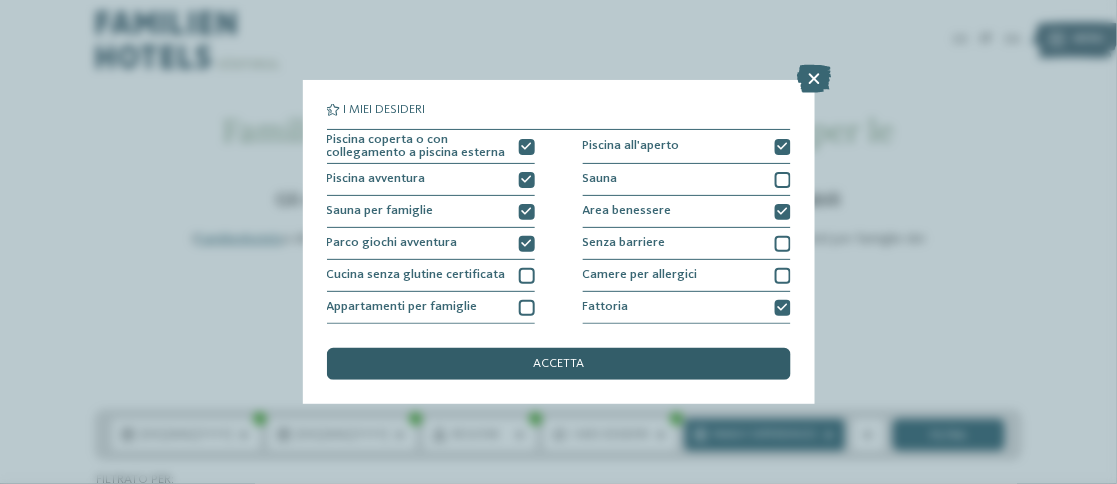 click on "accetta" at bounding box center (559, 364) 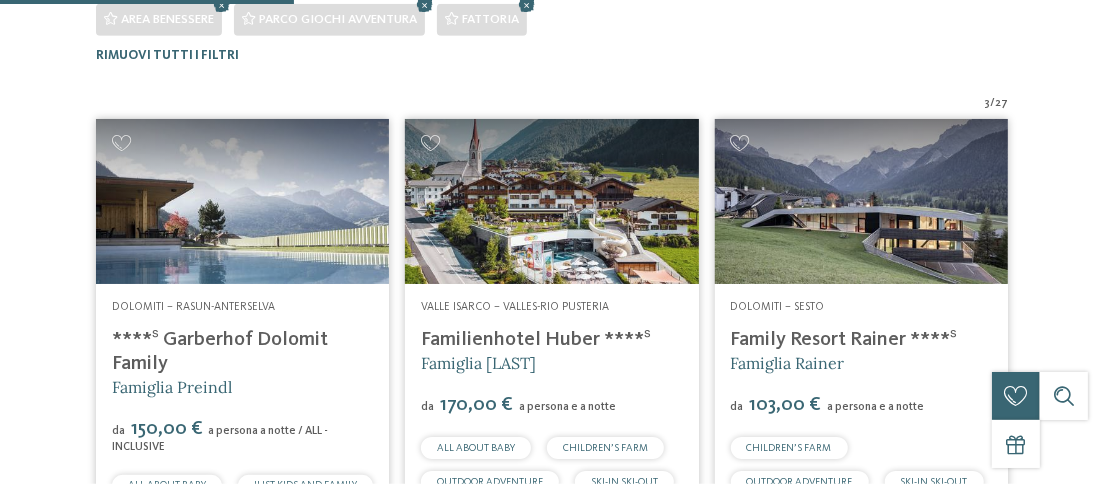 scroll, scrollTop: 574, scrollLeft: 0, axis: vertical 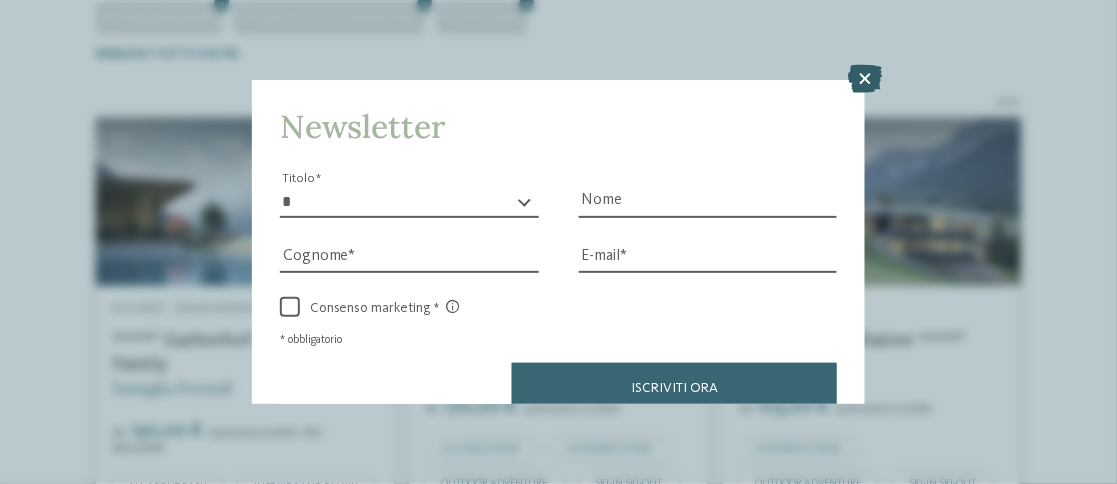 click at bounding box center (865, 79) 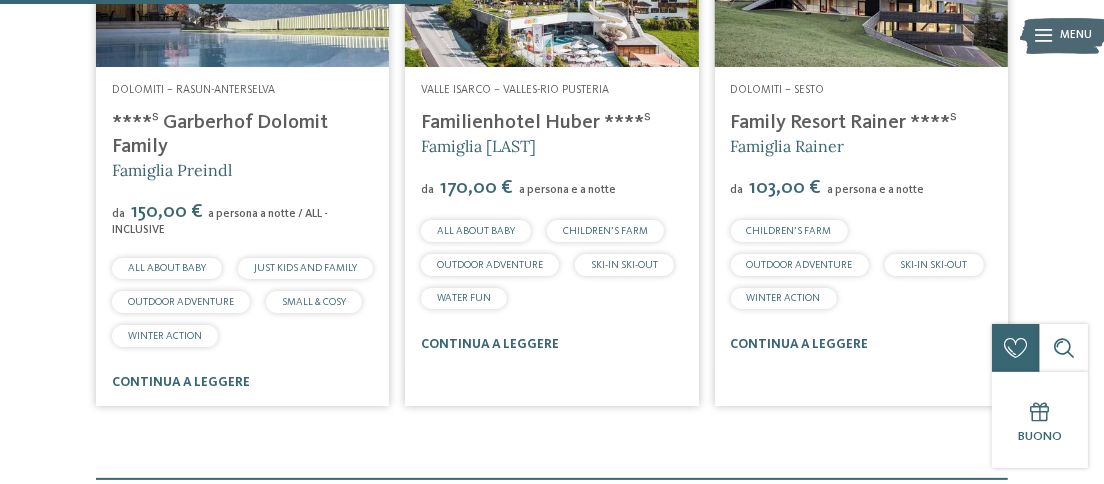 scroll, scrollTop: 688, scrollLeft: 0, axis: vertical 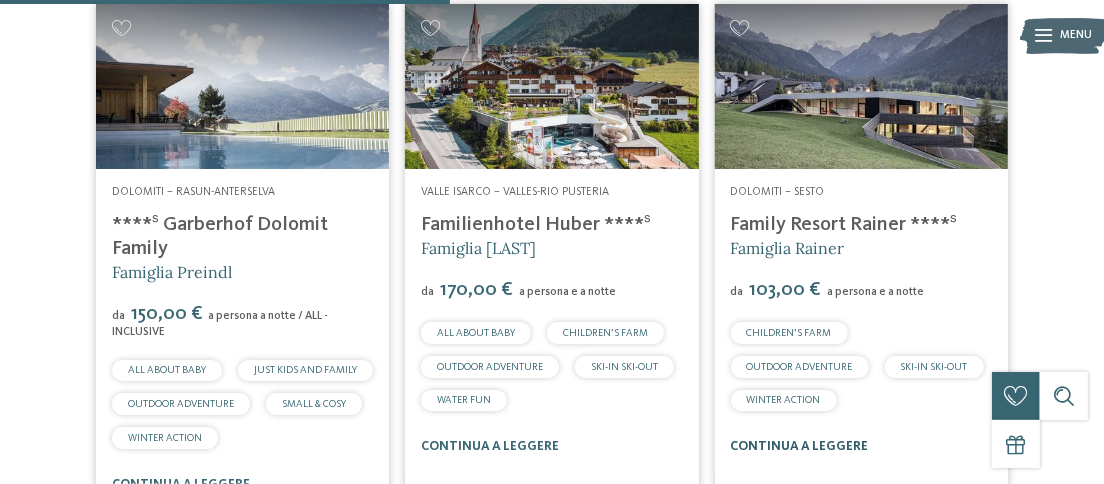 click on "continua a leggere" at bounding box center (800, 446) 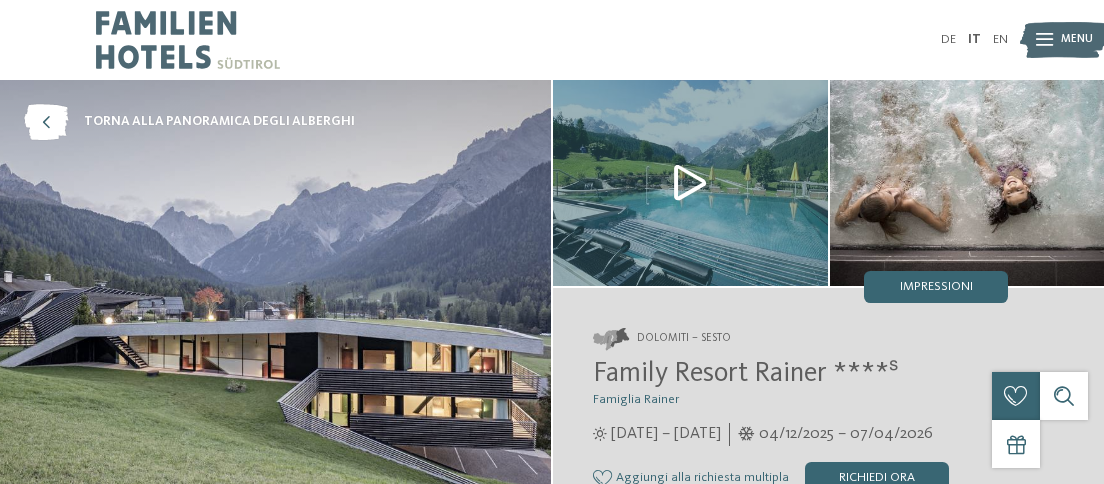 scroll, scrollTop: 0, scrollLeft: 0, axis: both 